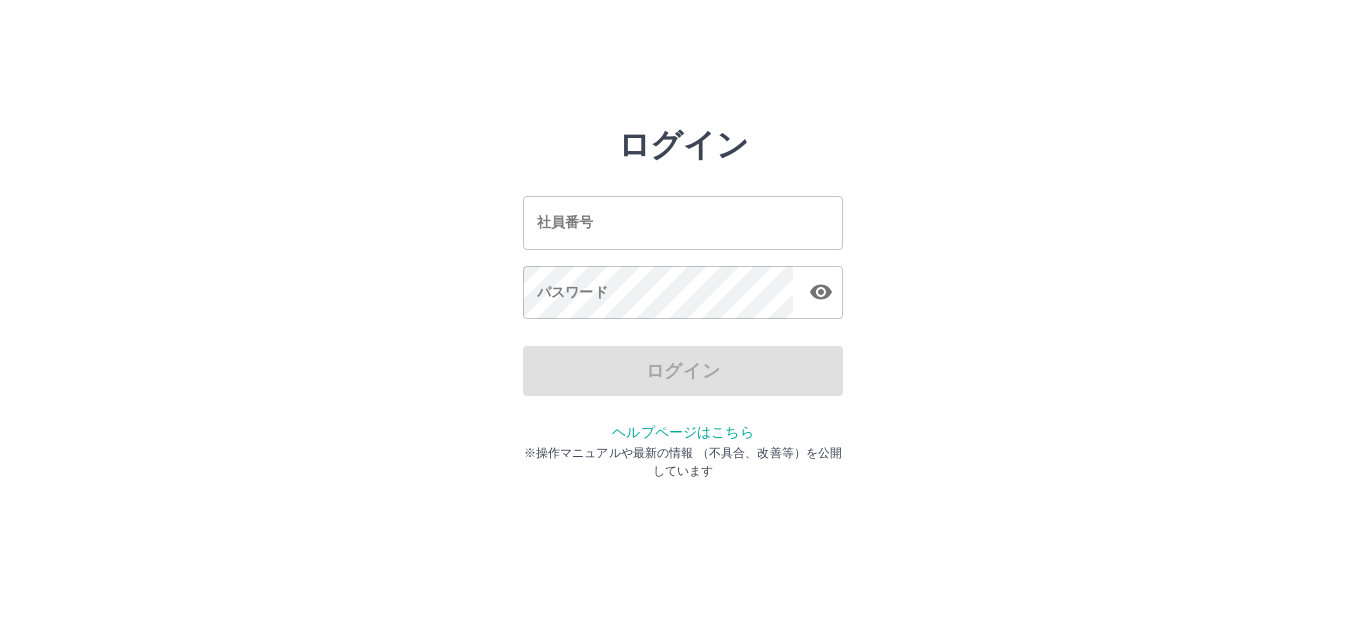 scroll, scrollTop: 0, scrollLeft: 0, axis: both 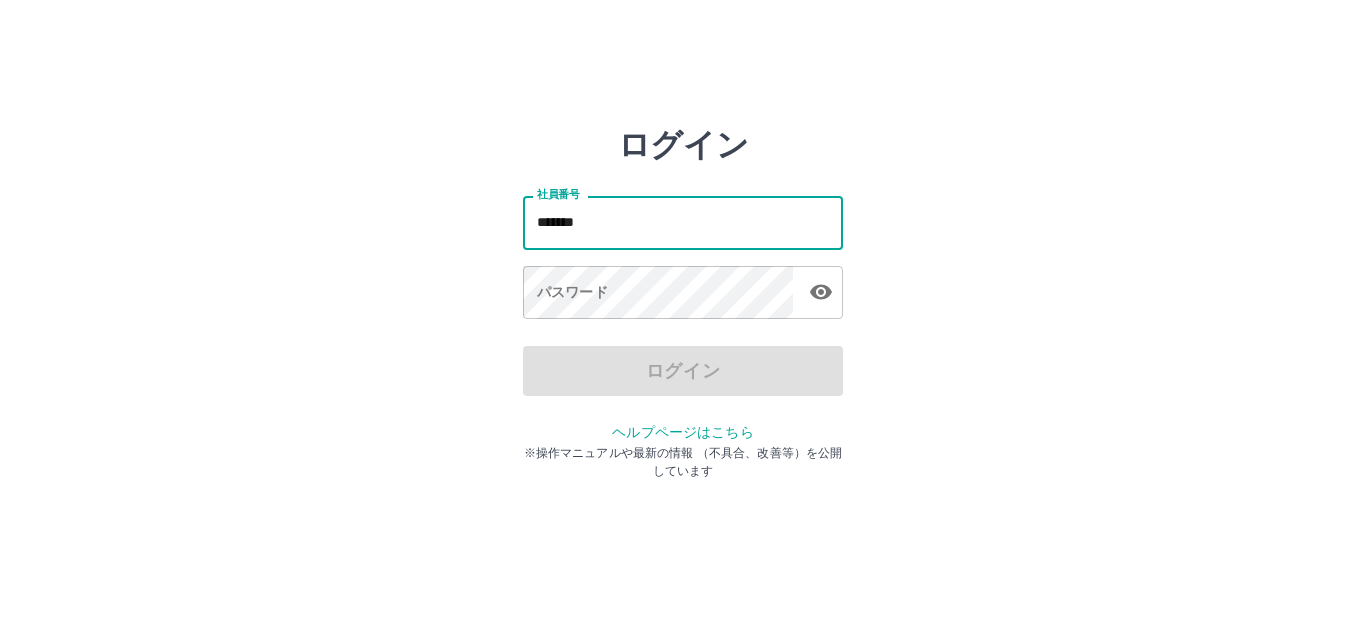 type on "*******" 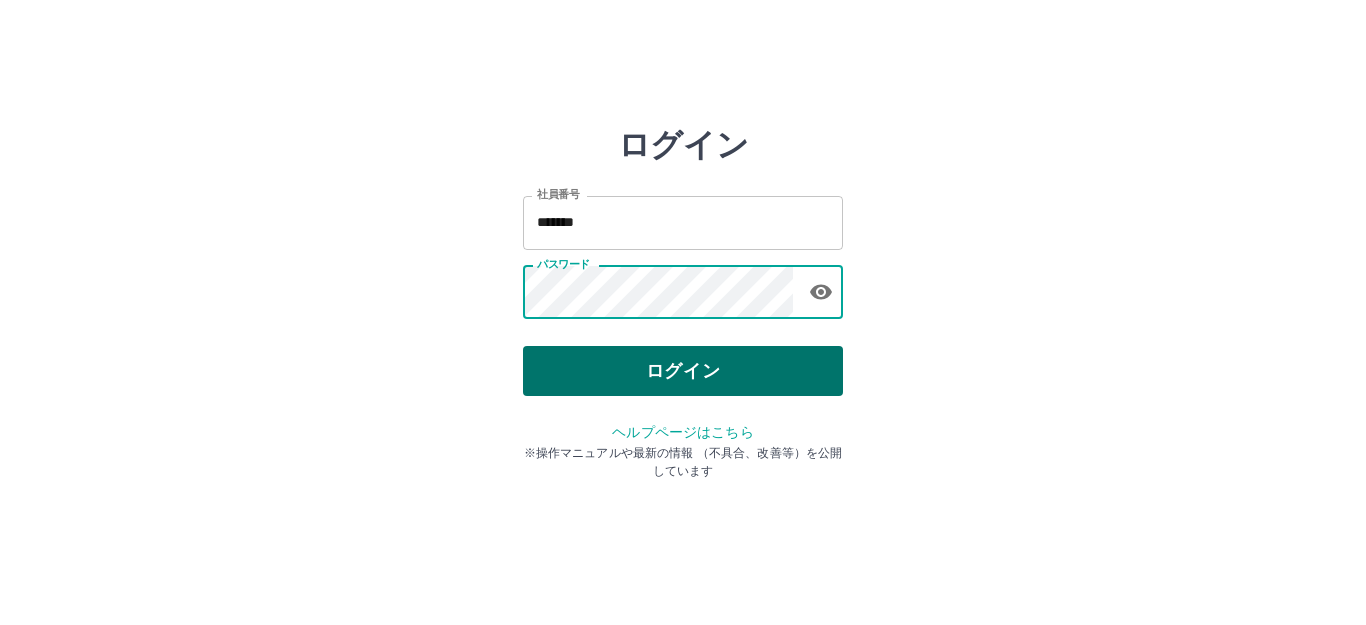 click on "ログイン" at bounding box center [683, 371] 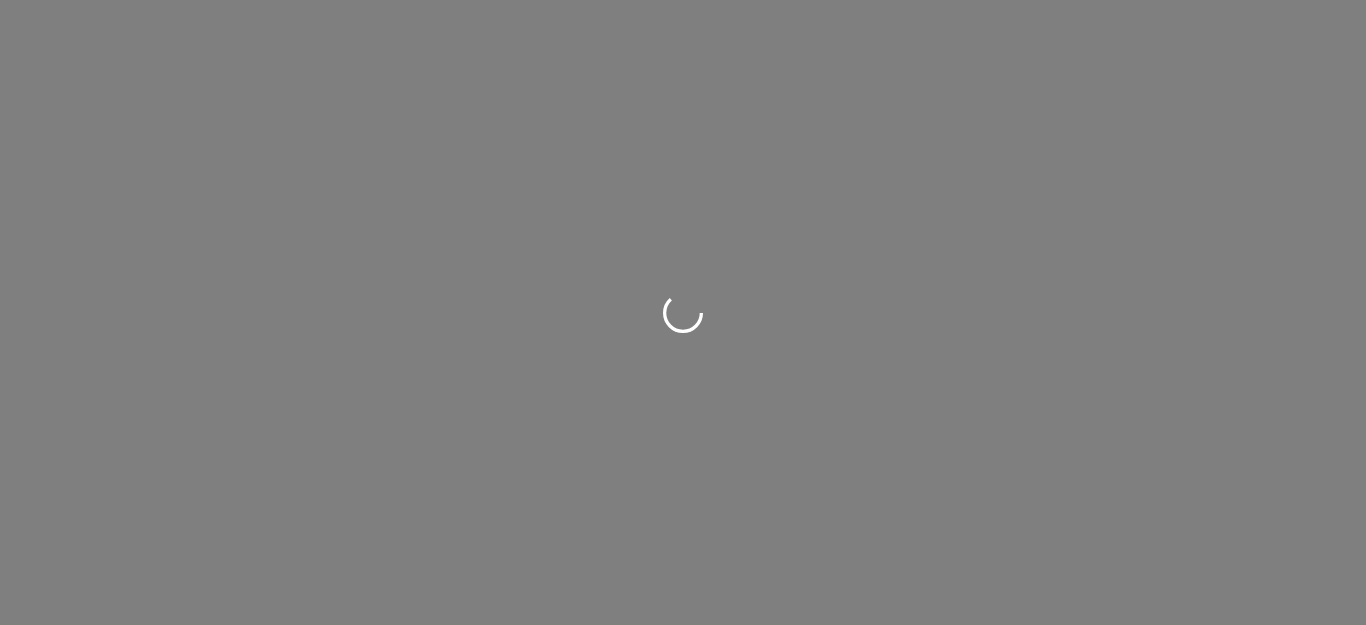 scroll, scrollTop: 0, scrollLeft: 0, axis: both 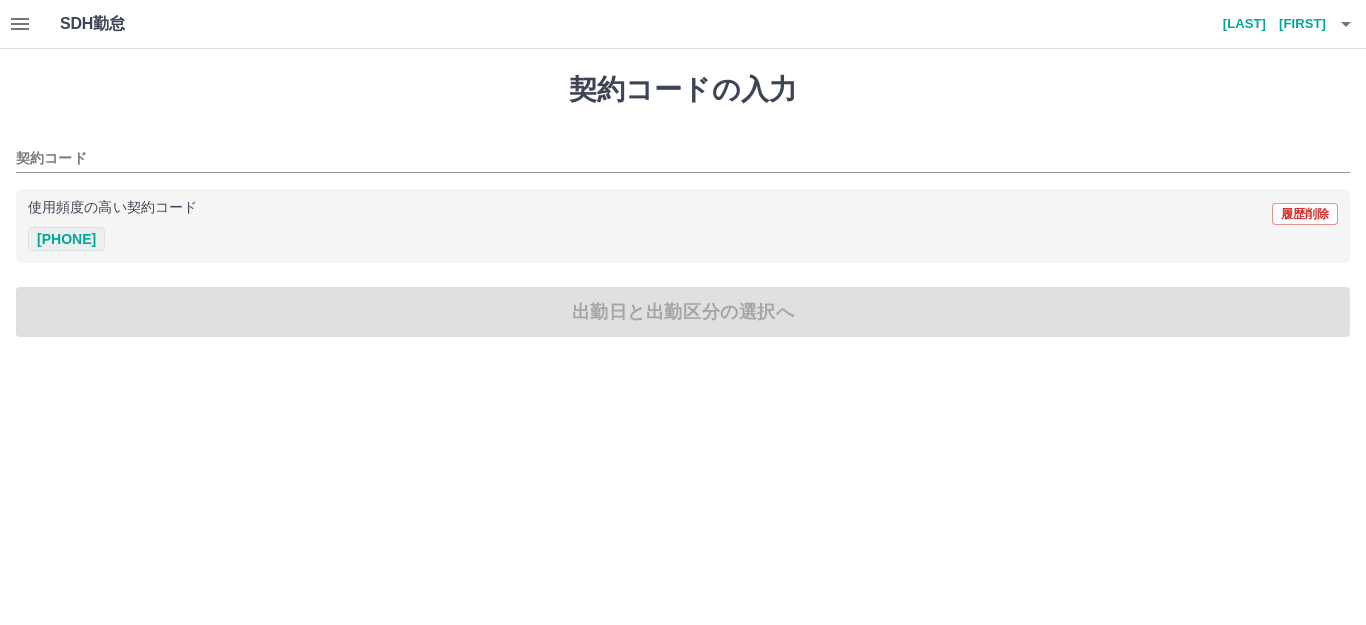 click on "[PHONE]" at bounding box center (66, 239) 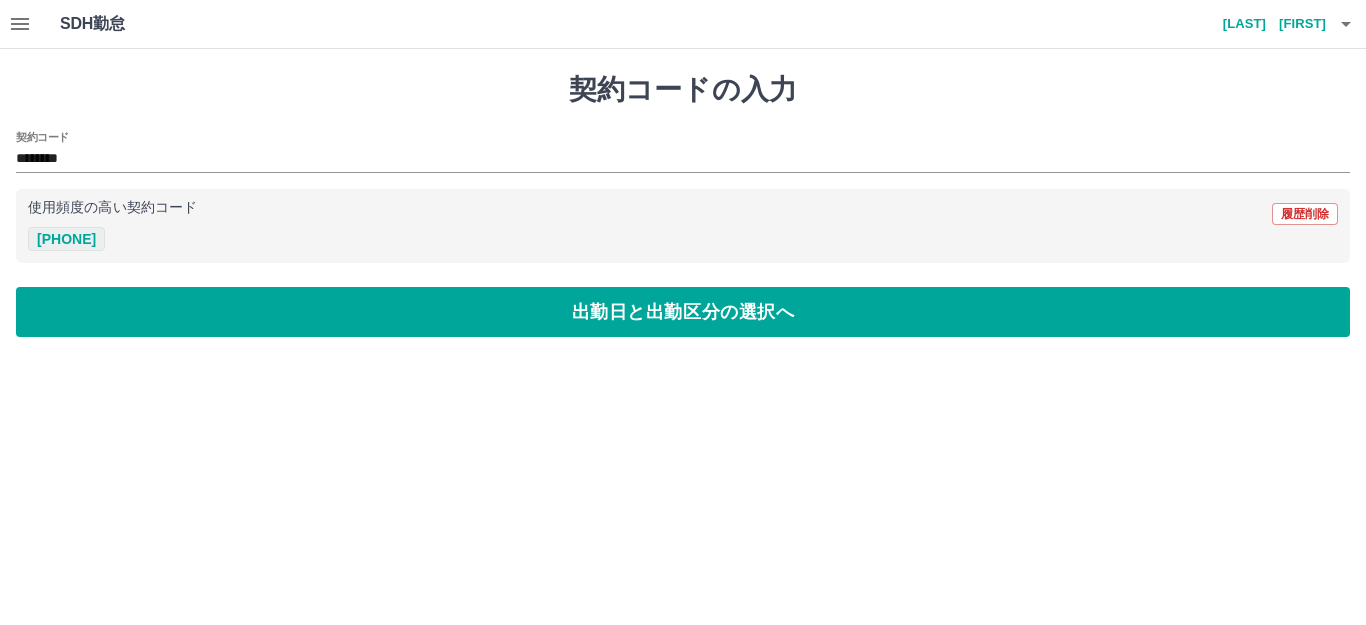 type on "********" 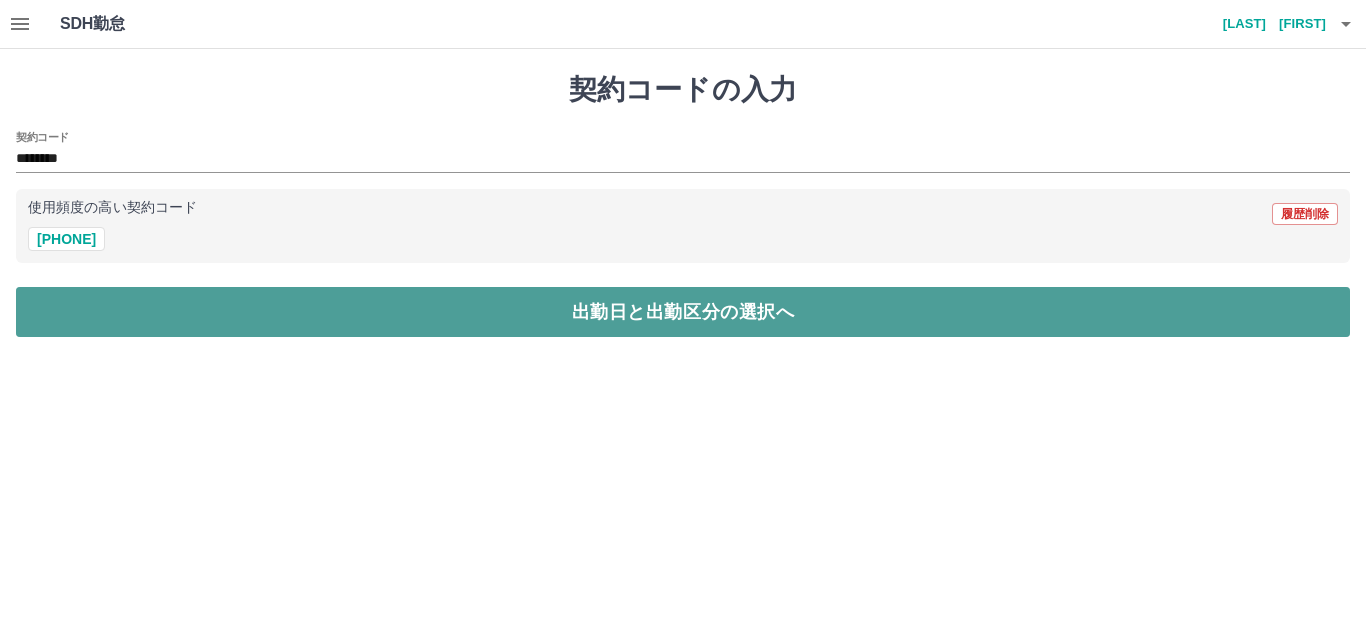 click on "出勤日と出勤区分の選択へ" at bounding box center (683, 312) 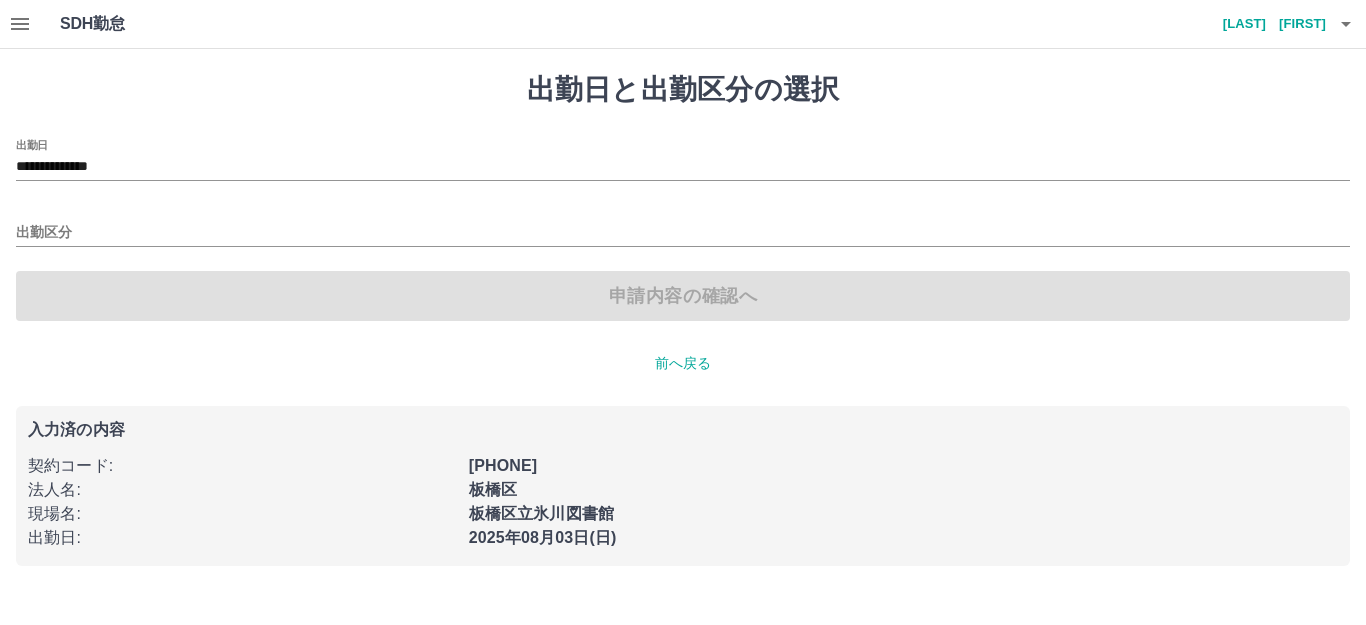 click on "出勤日" at bounding box center (32, 144) 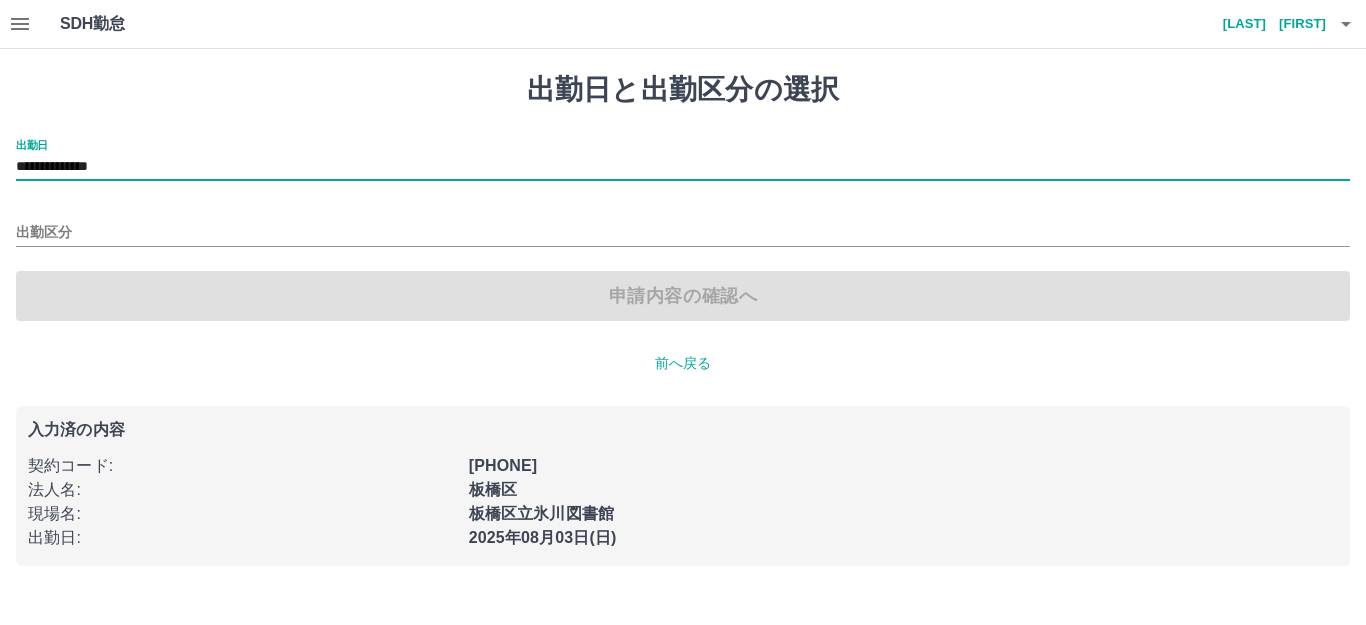 click on "**********" at bounding box center [683, 167] 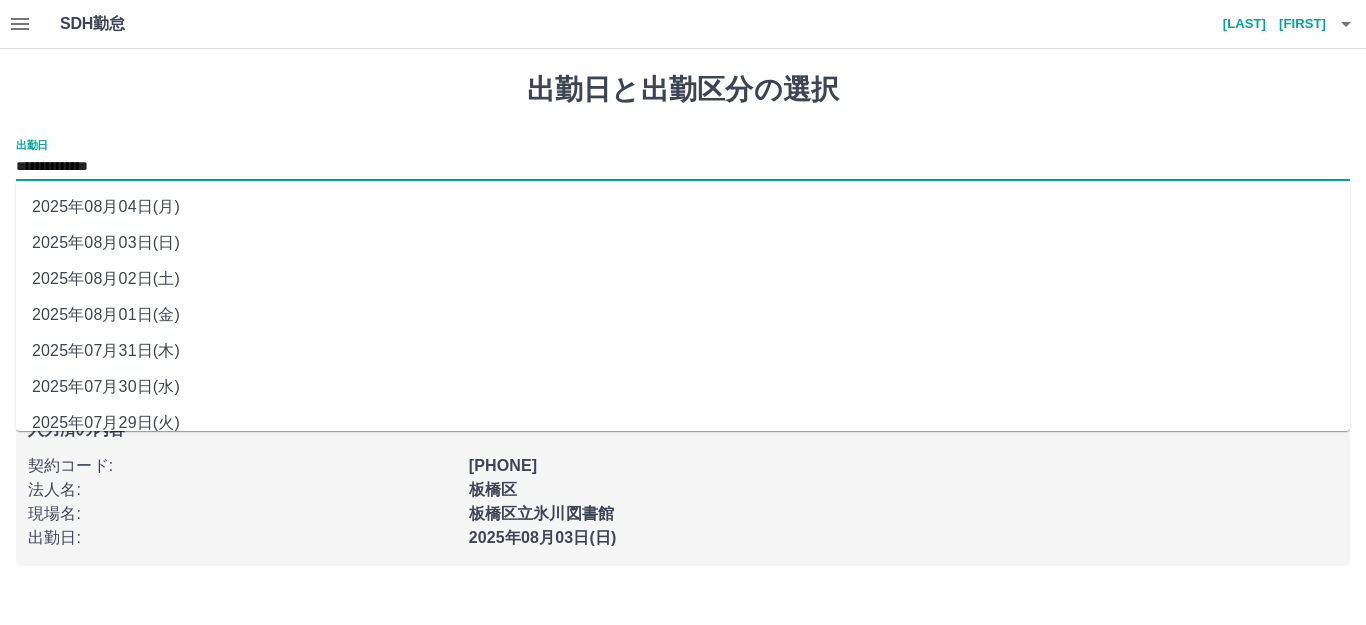 click on "2025年08月01日(金)" at bounding box center (683, 315) 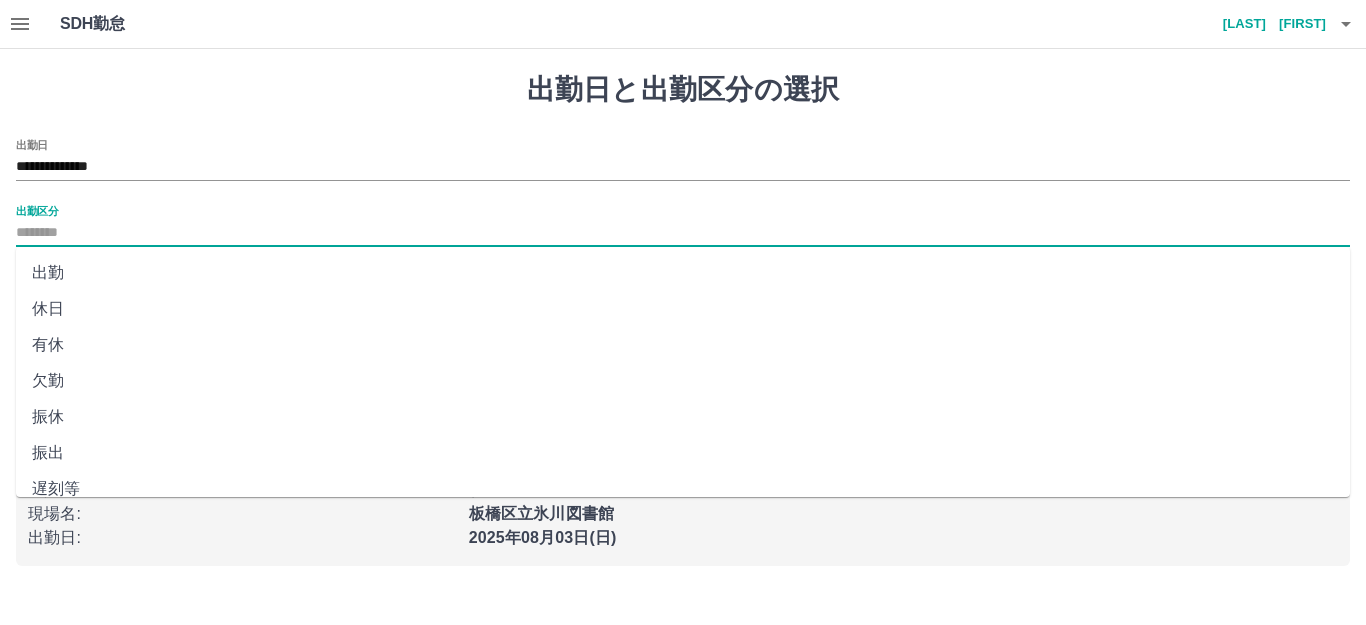 click on "出勤区分" at bounding box center (683, 233) 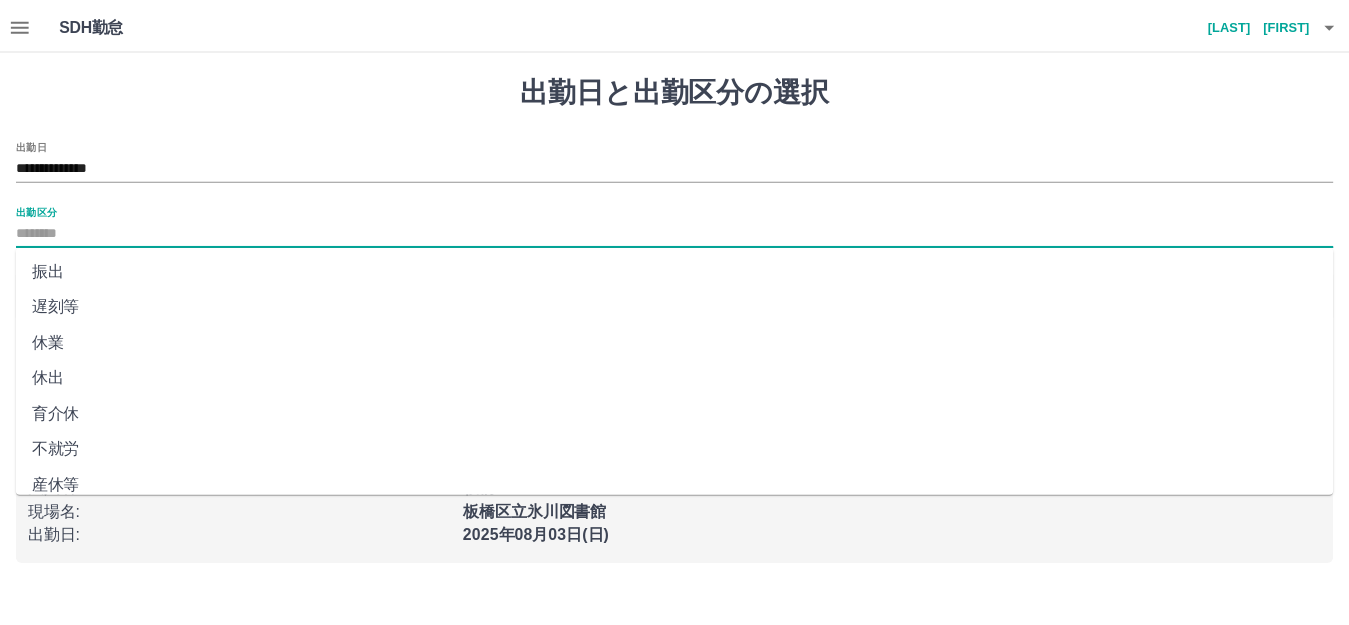 scroll, scrollTop: 414, scrollLeft: 0, axis: vertical 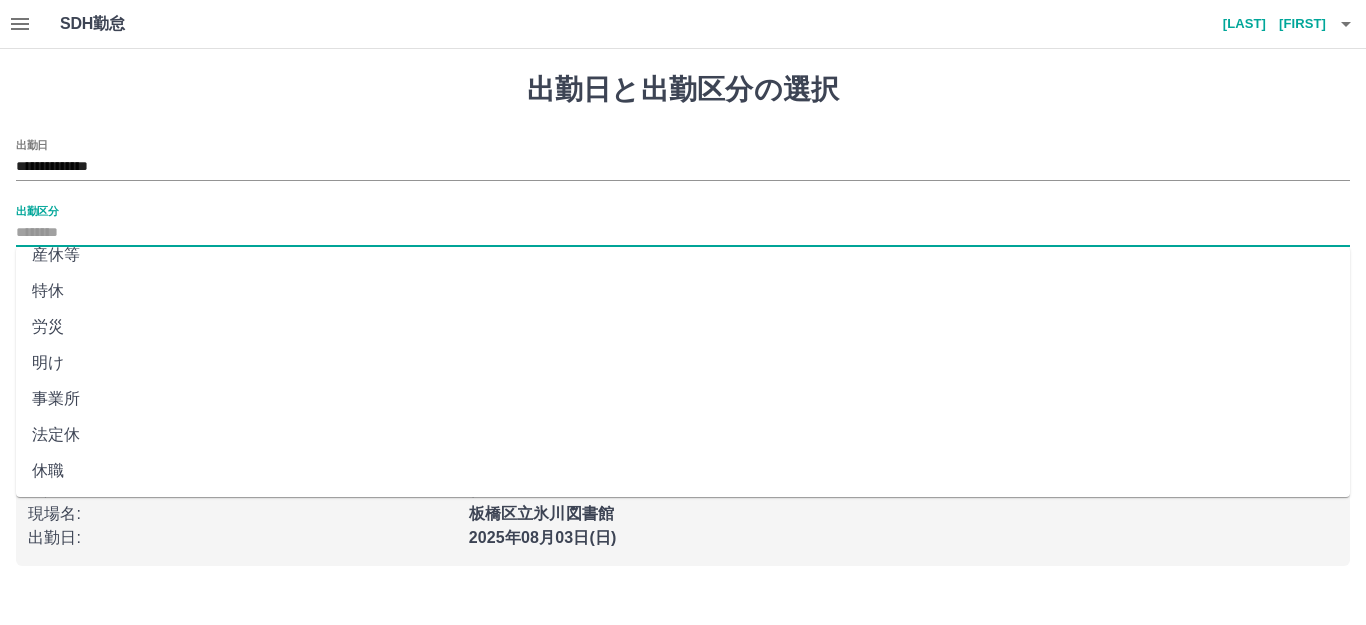 click on "法定休" at bounding box center (683, 435) 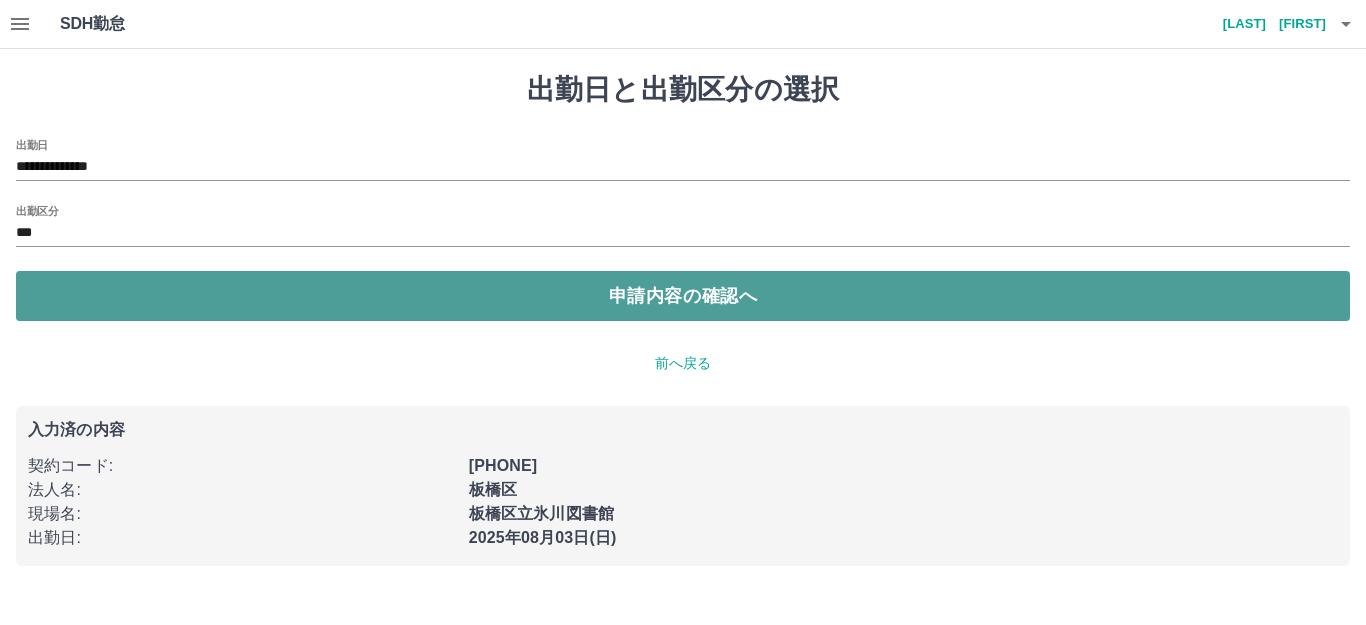 click on "申請内容の確認へ" at bounding box center (683, 296) 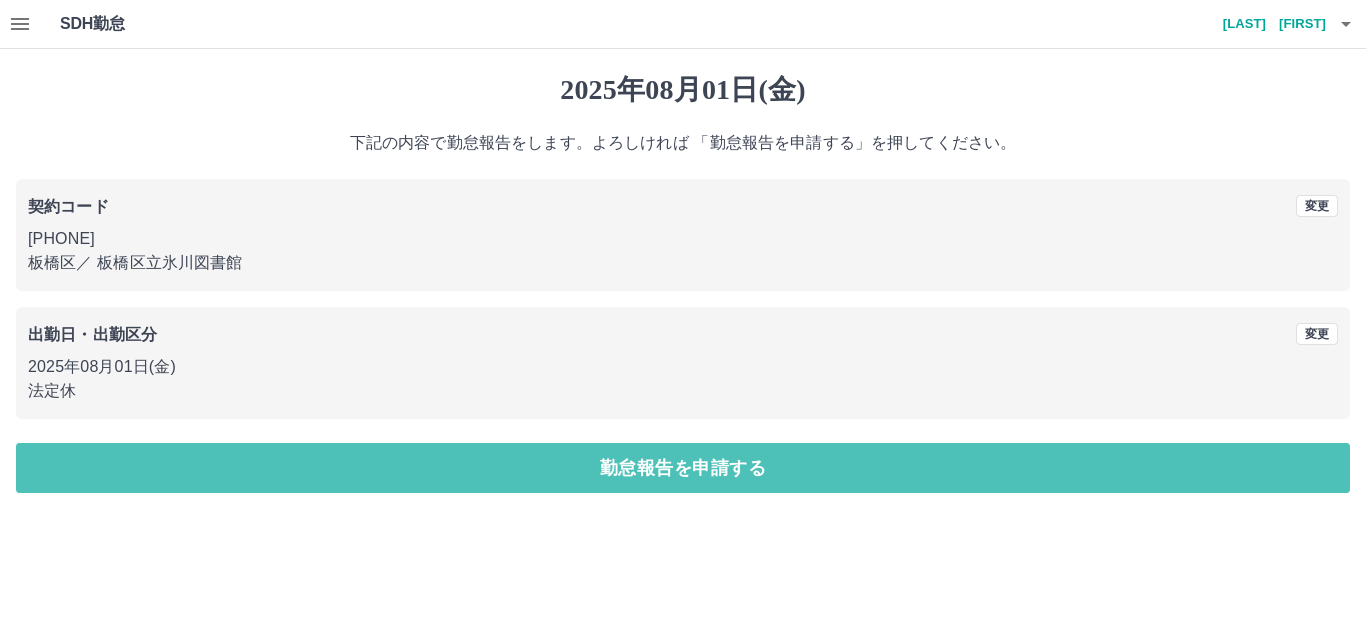 click on "勤怠報告を申請する" at bounding box center [683, 468] 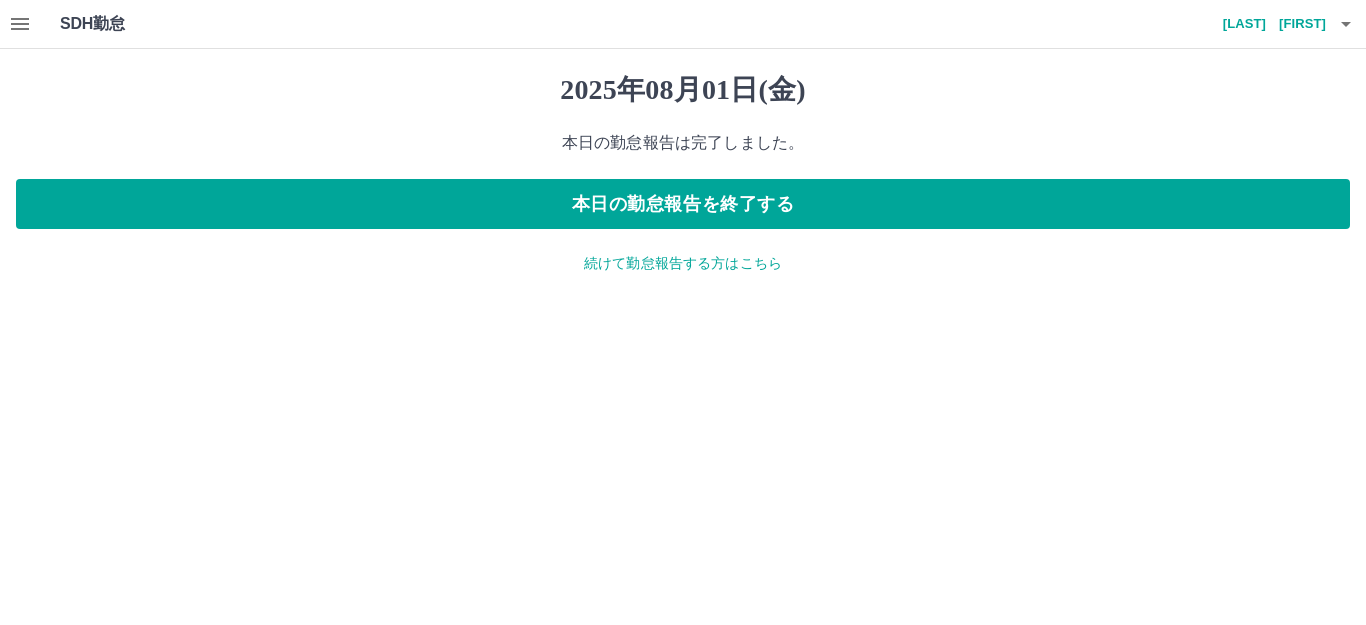click 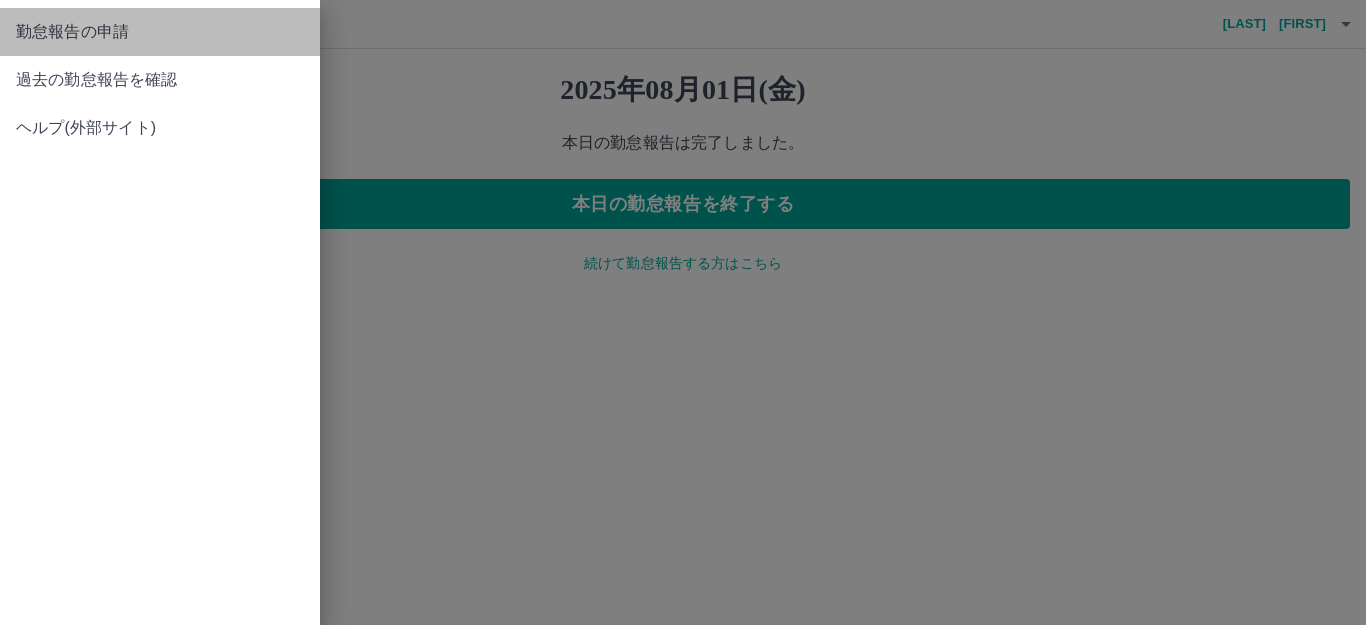 click on "勤怠報告の申請" at bounding box center [160, 32] 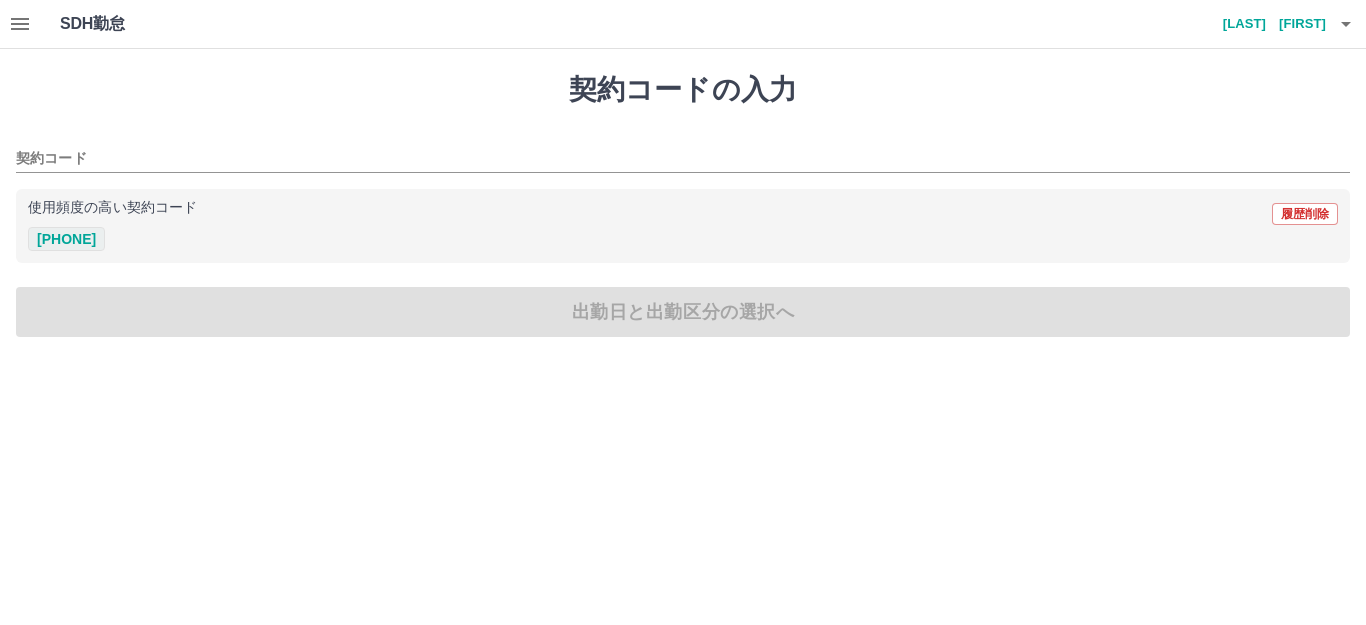 click on "[PHONE]" at bounding box center (66, 239) 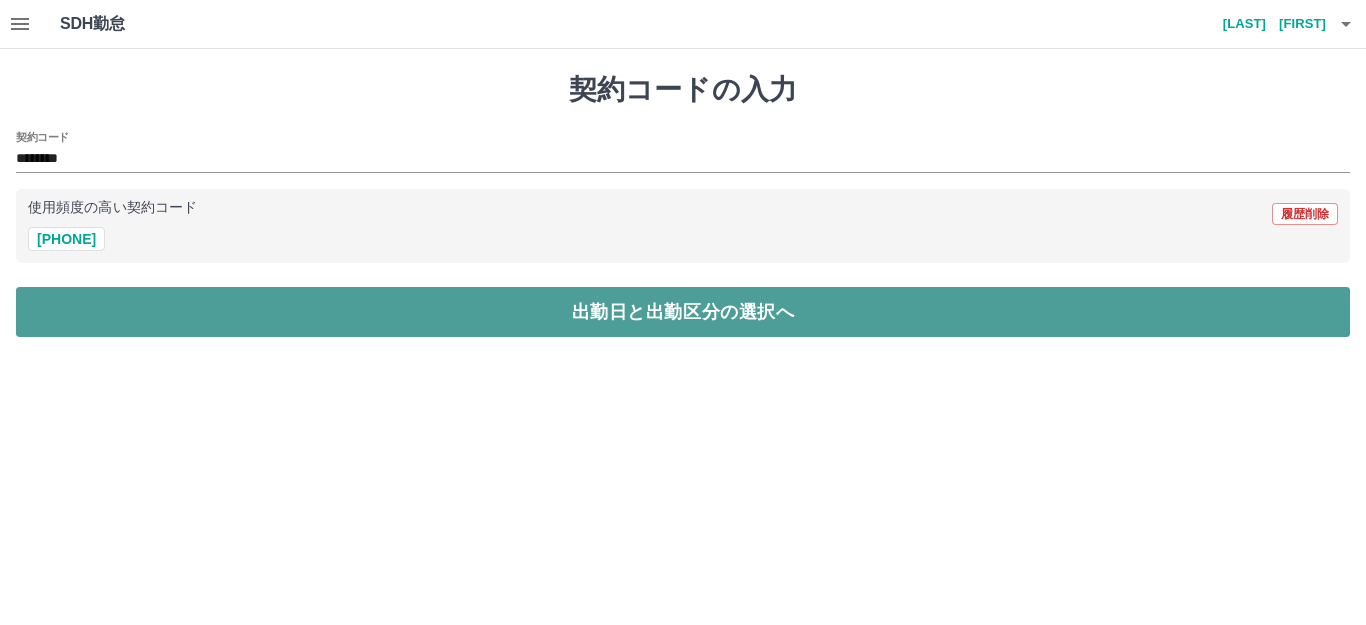 click on "出勤日と出勤区分の選択へ" at bounding box center [683, 312] 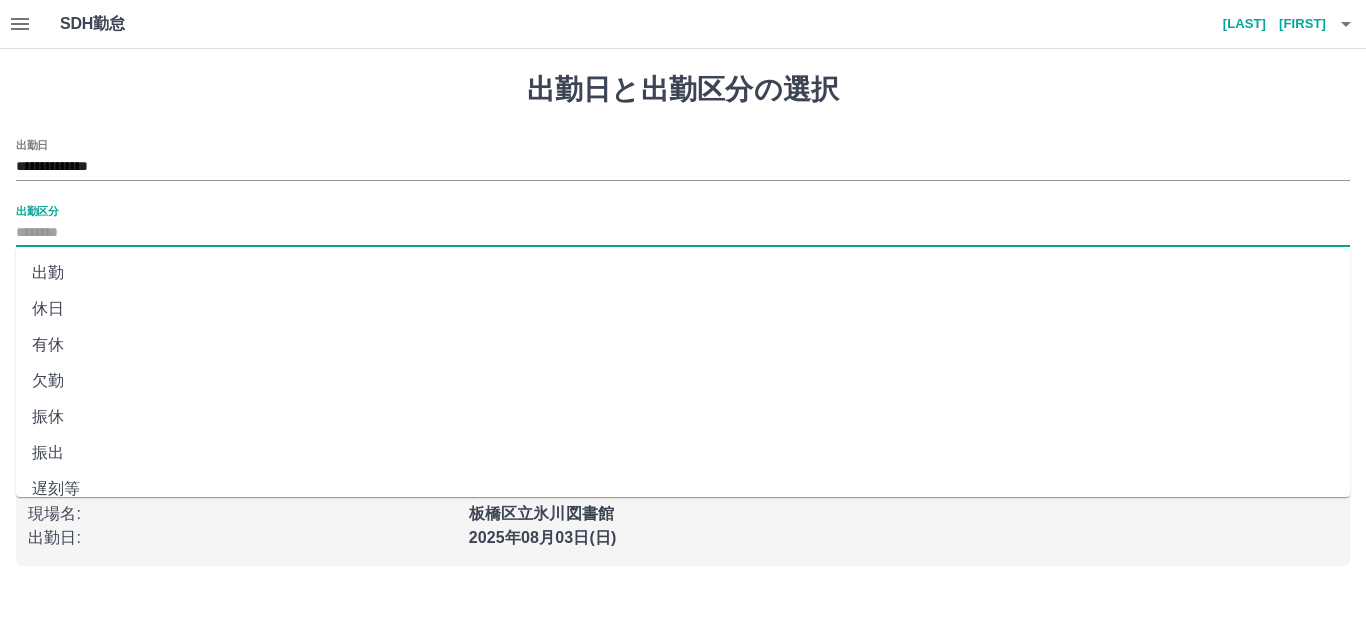 click on "出勤区分" at bounding box center (683, 233) 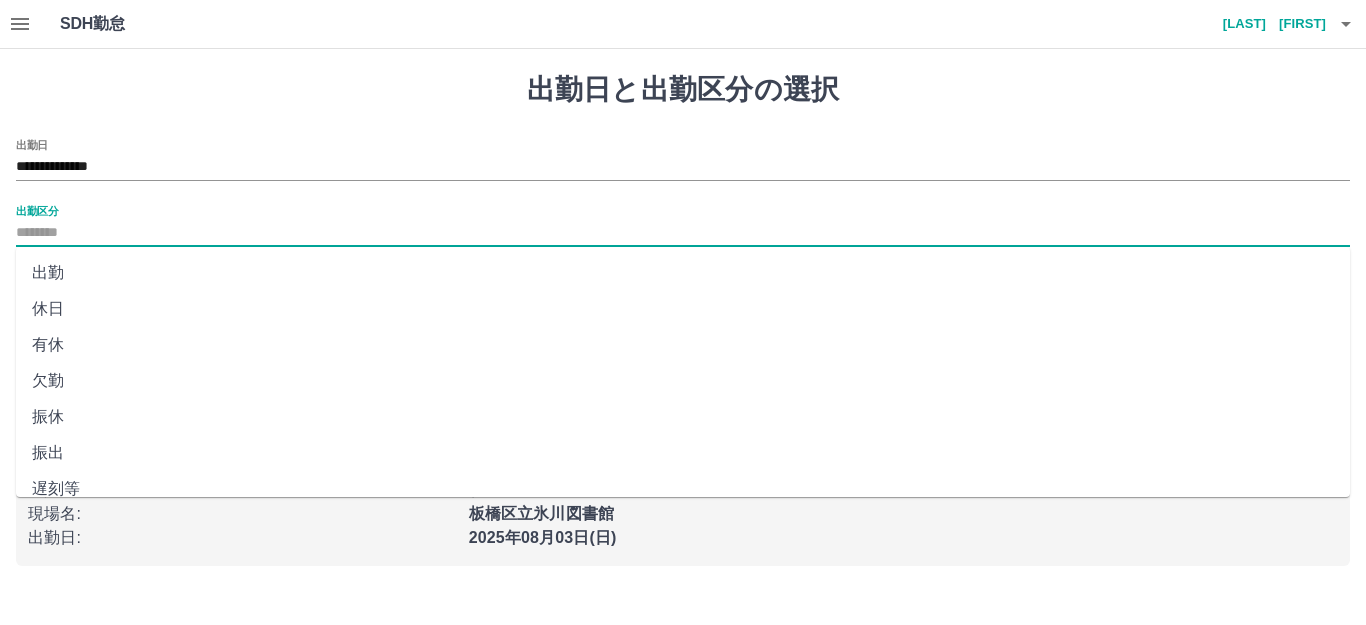 click on "出勤" at bounding box center [683, 273] 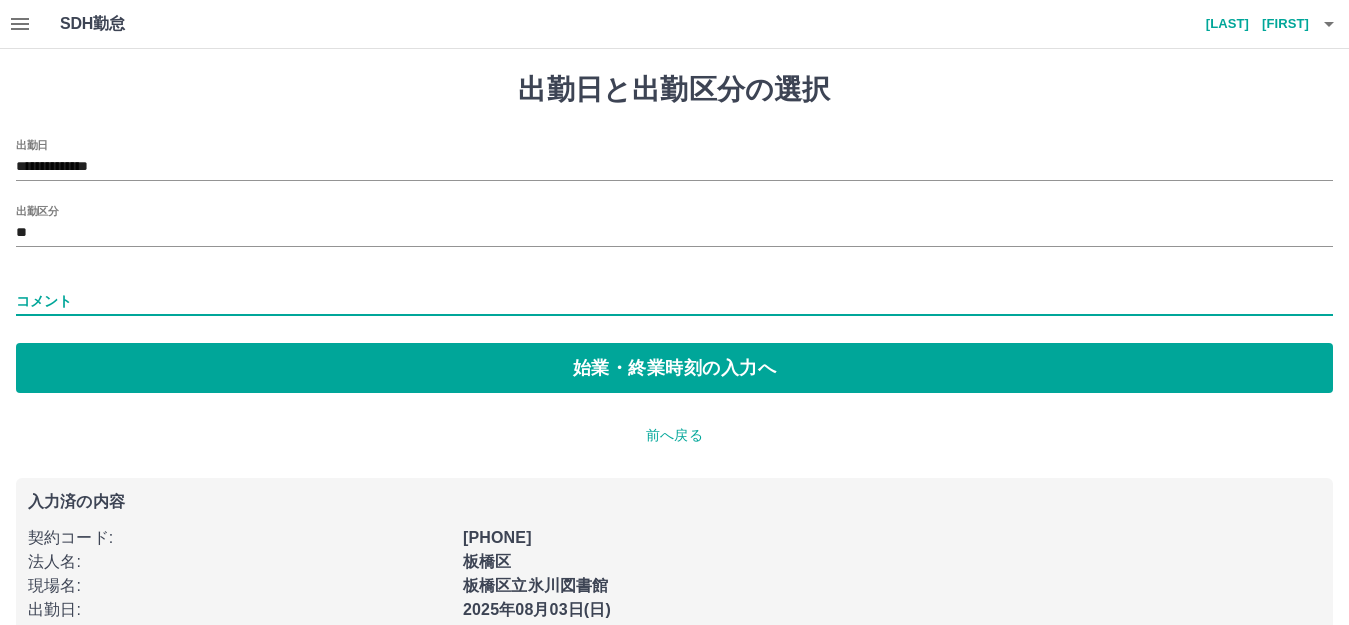 click on "コメント" at bounding box center [674, 301] 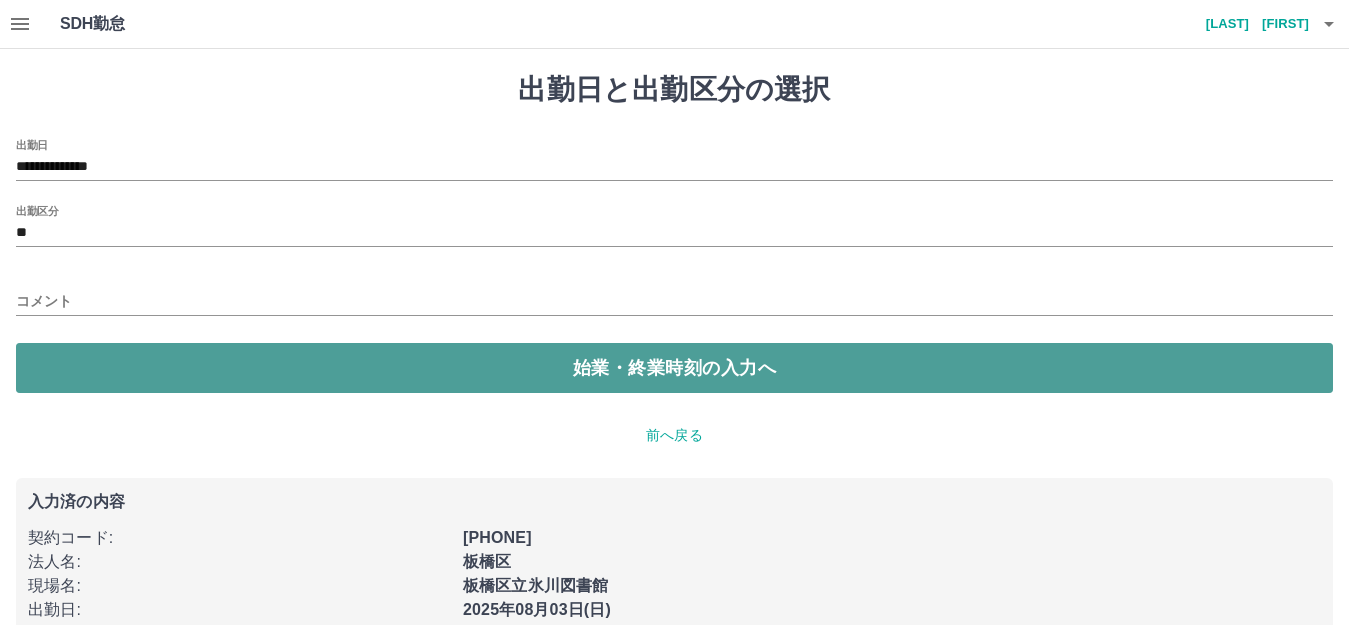 click on "始業・終業時刻の入力へ" at bounding box center [674, 368] 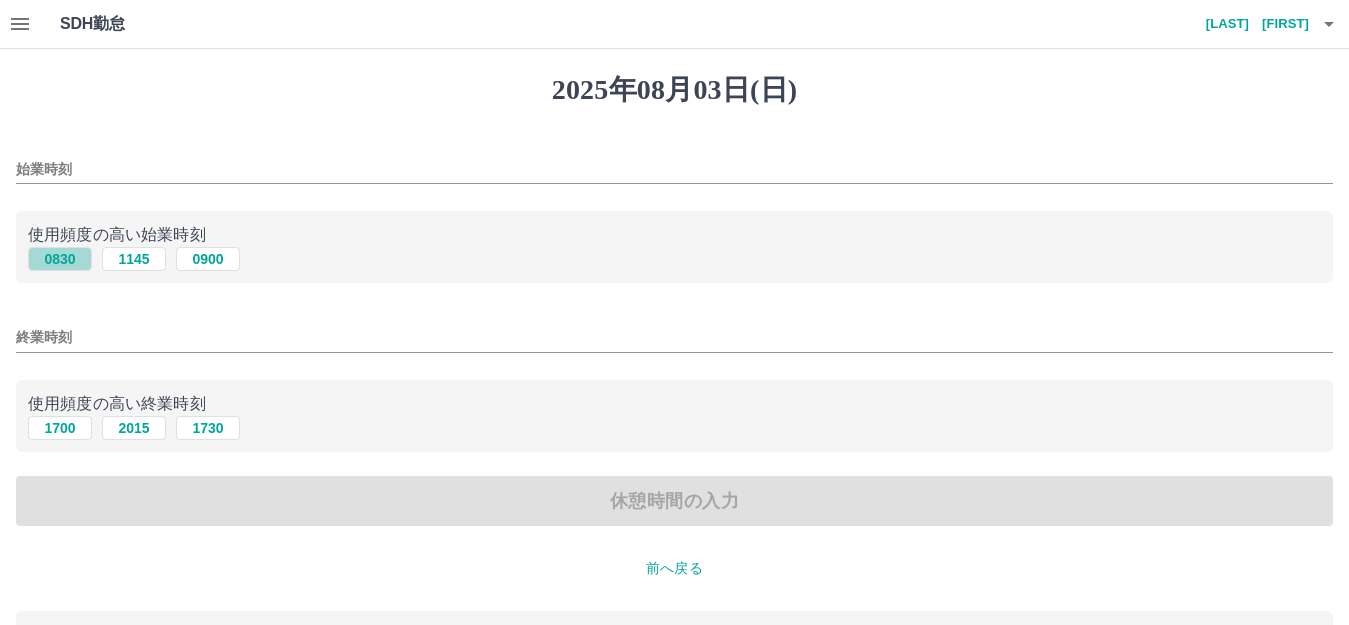 click on "0830" at bounding box center (60, 259) 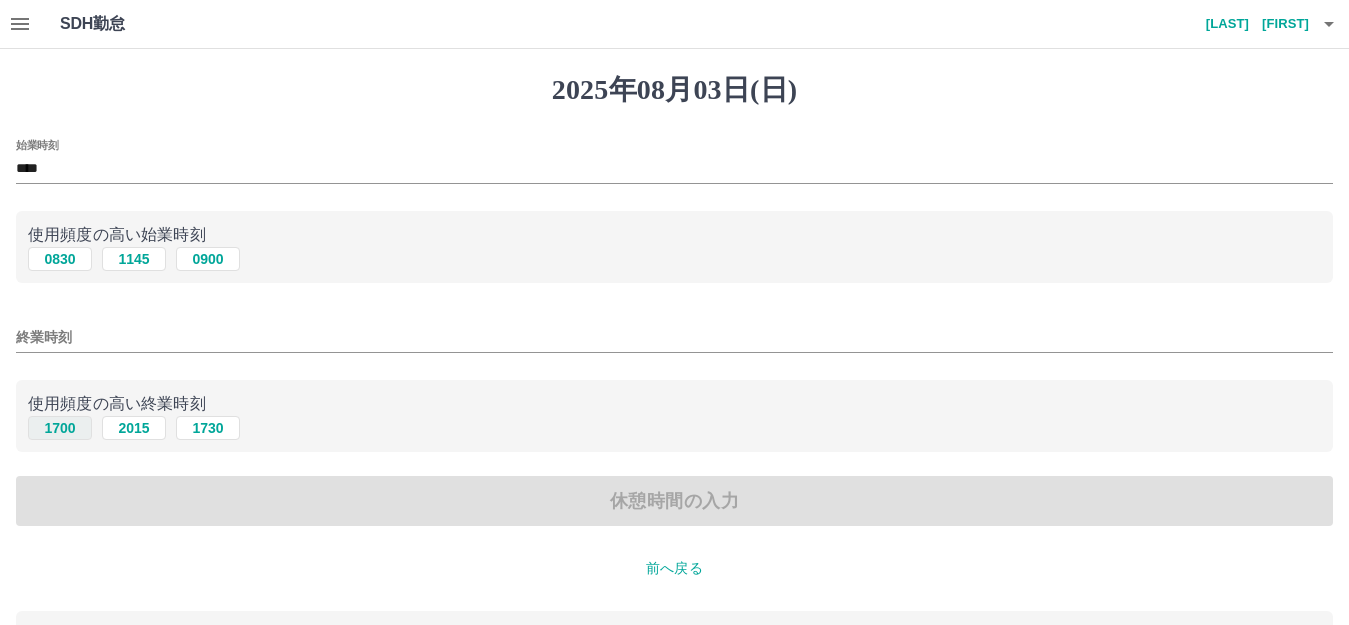click on "1700" at bounding box center (60, 428) 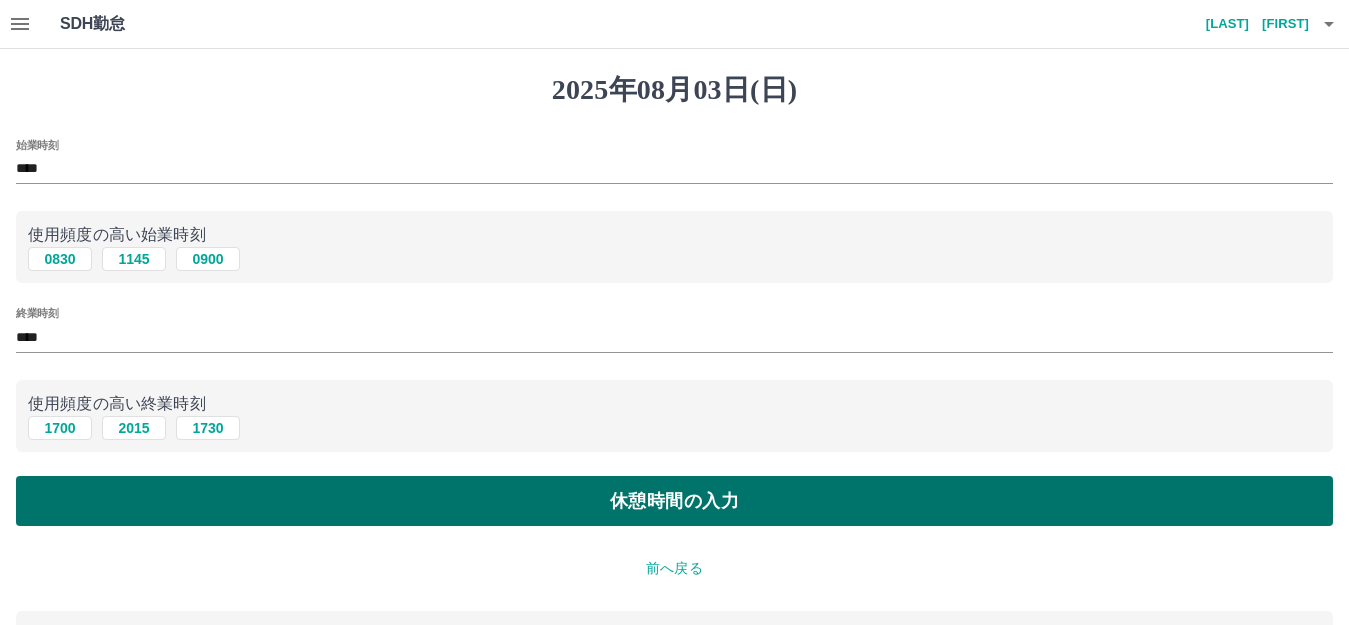 click on "休憩時間の入力" at bounding box center [674, 501] 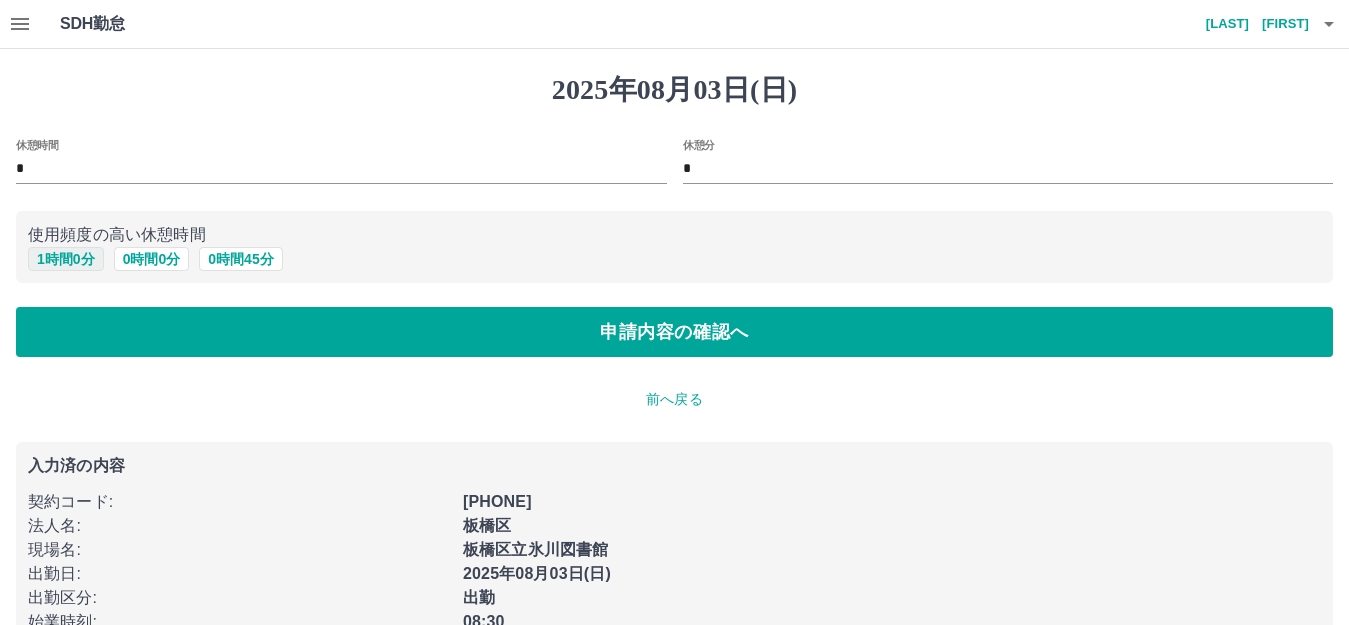 click on "1 時間 0 分" at bounding box center (66, 259) 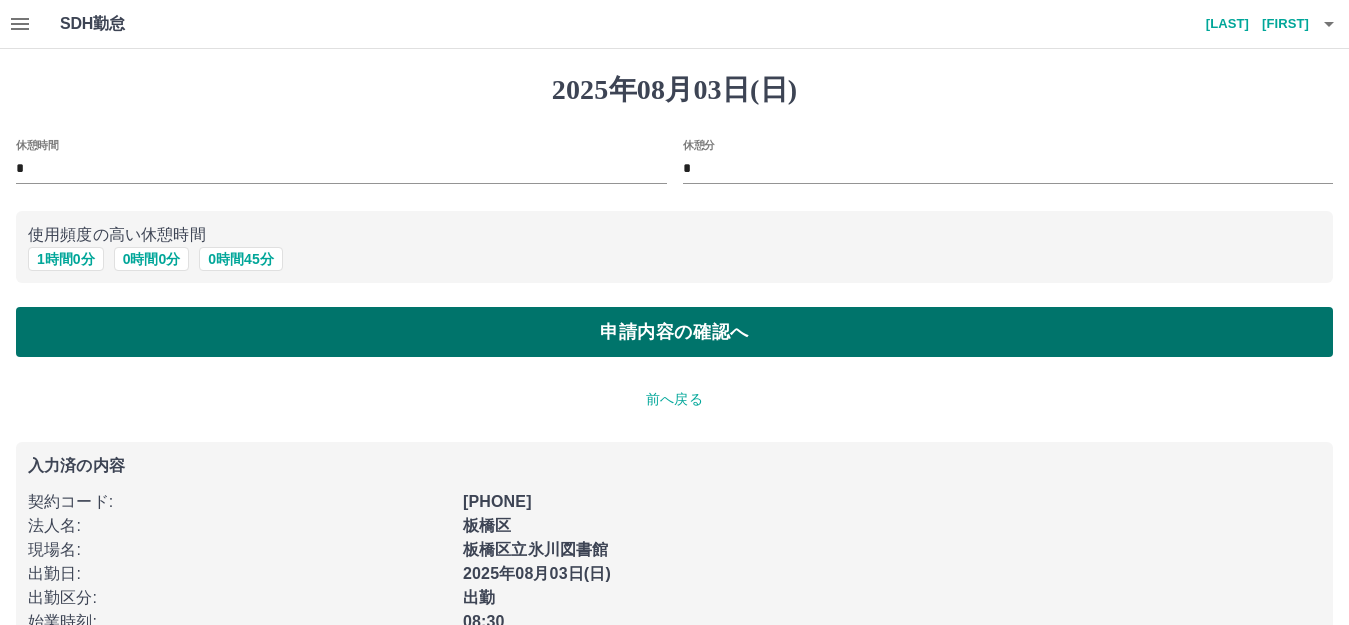 click on "申請内容の確認へ" at bounding box center [674, 332] 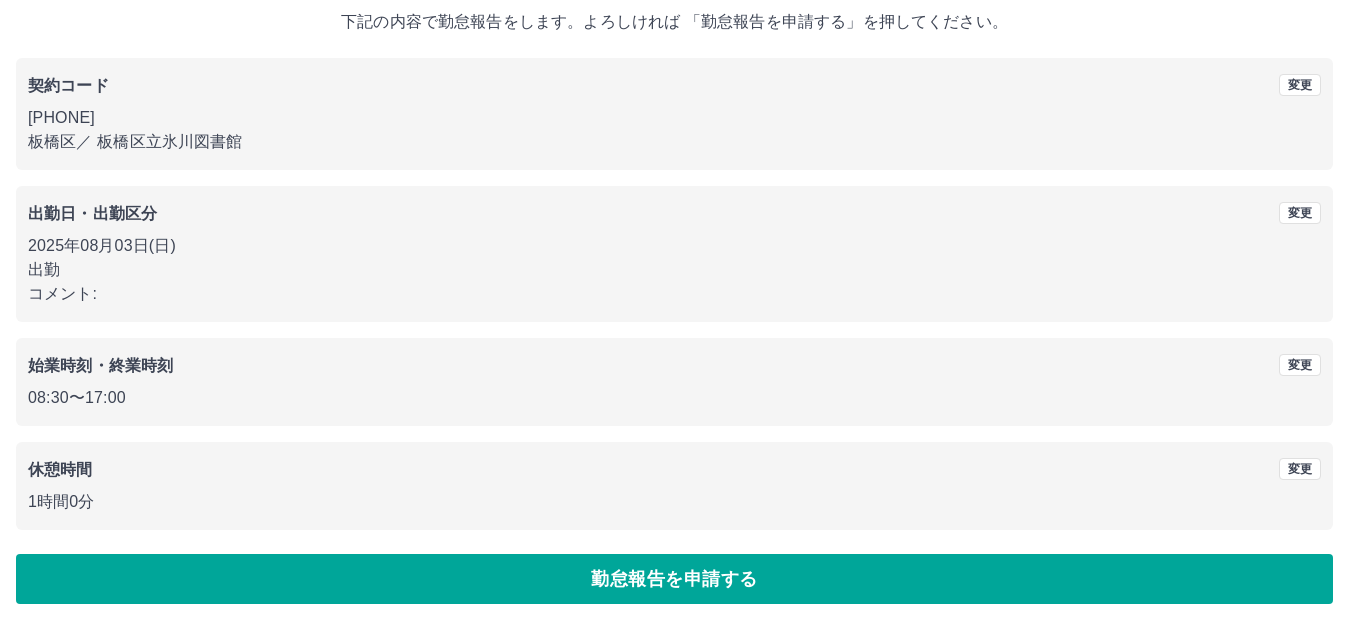 scroll, scrollTop: 124, scrollLeft: 0, axis: vertical 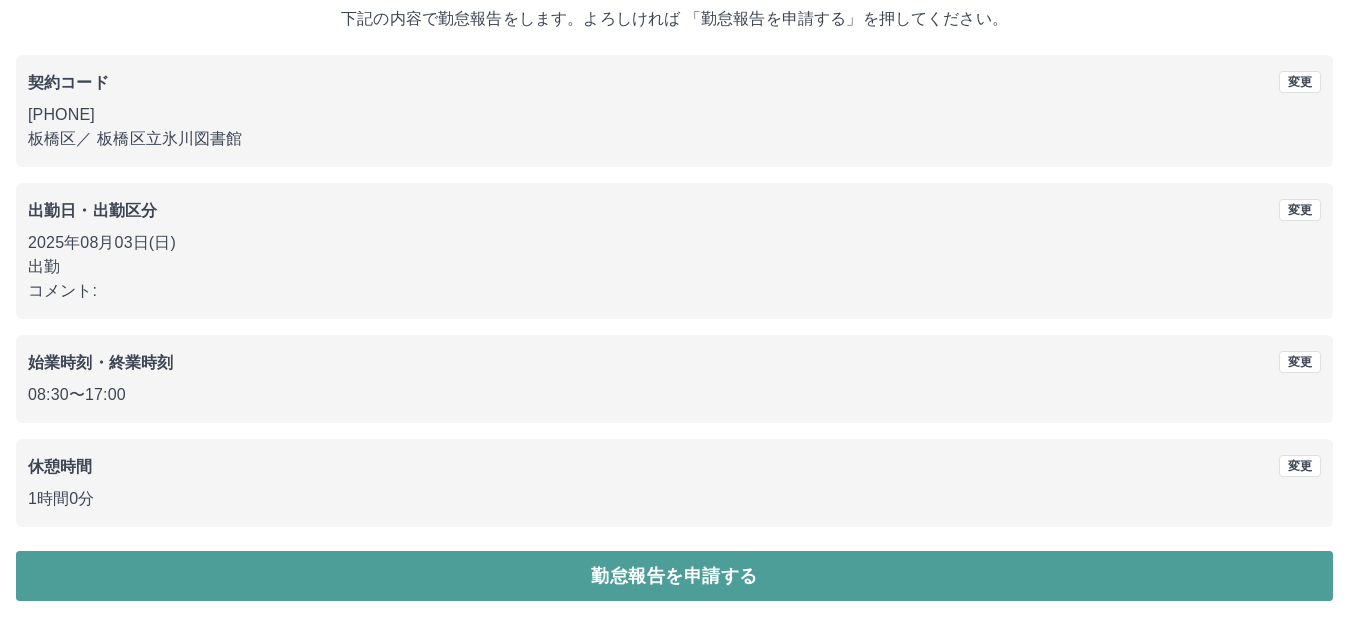 click on "勤怠報告を申請する" at bounding box center (674, 576) 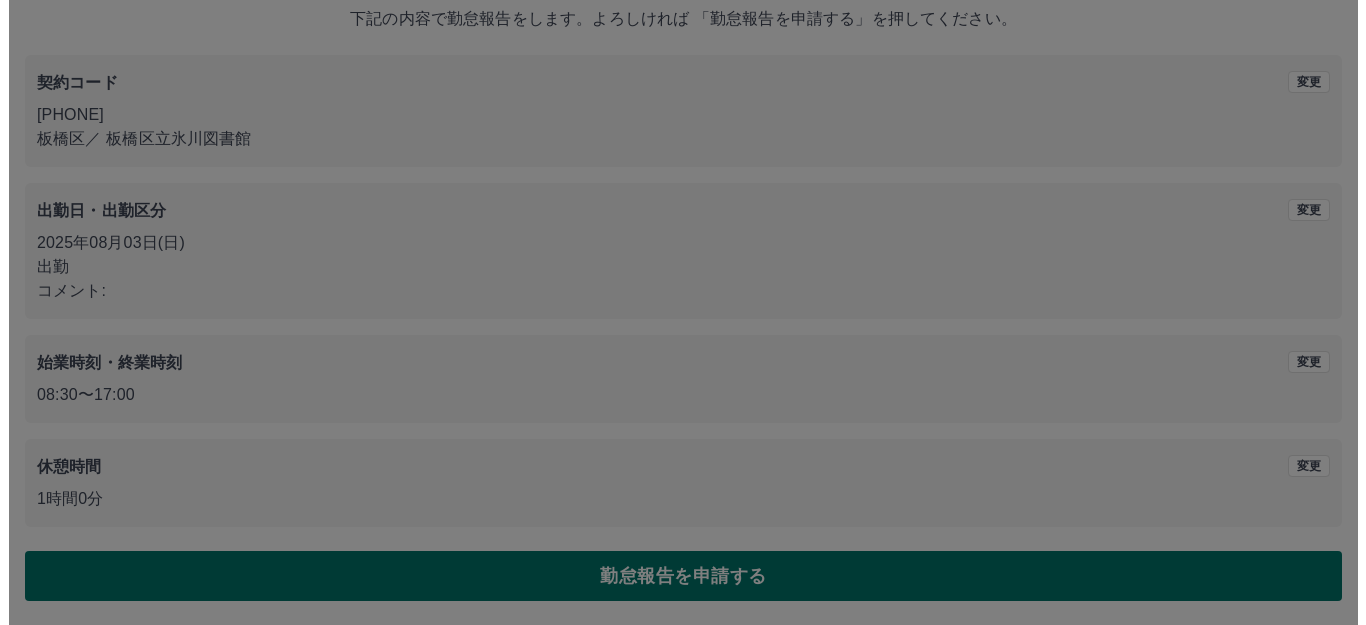 scroll, scrollTop: 0, scrollLeft: 0, axis: both 